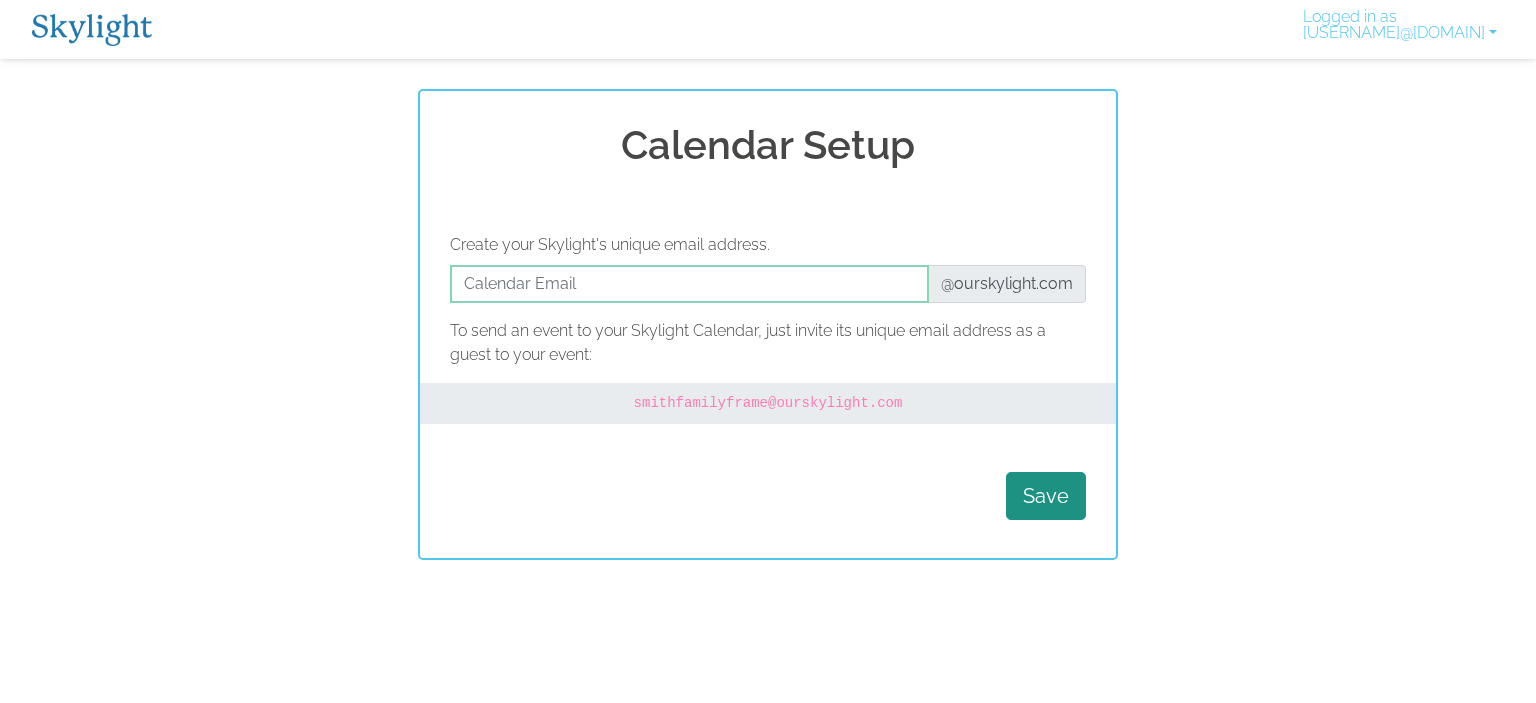 scroll, scrollTop: 0, scrollLeft: 0, axis: both 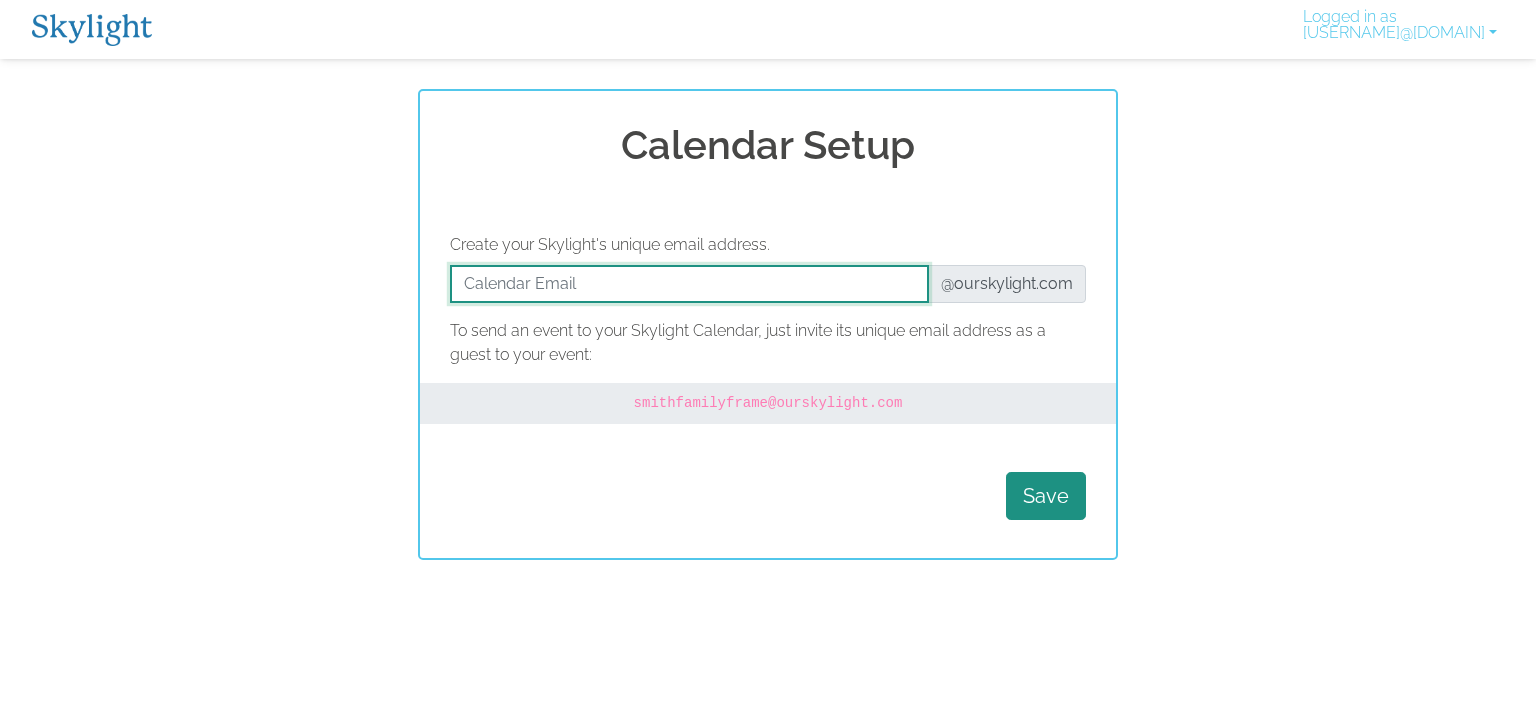 click at bounding box center [689, 284] 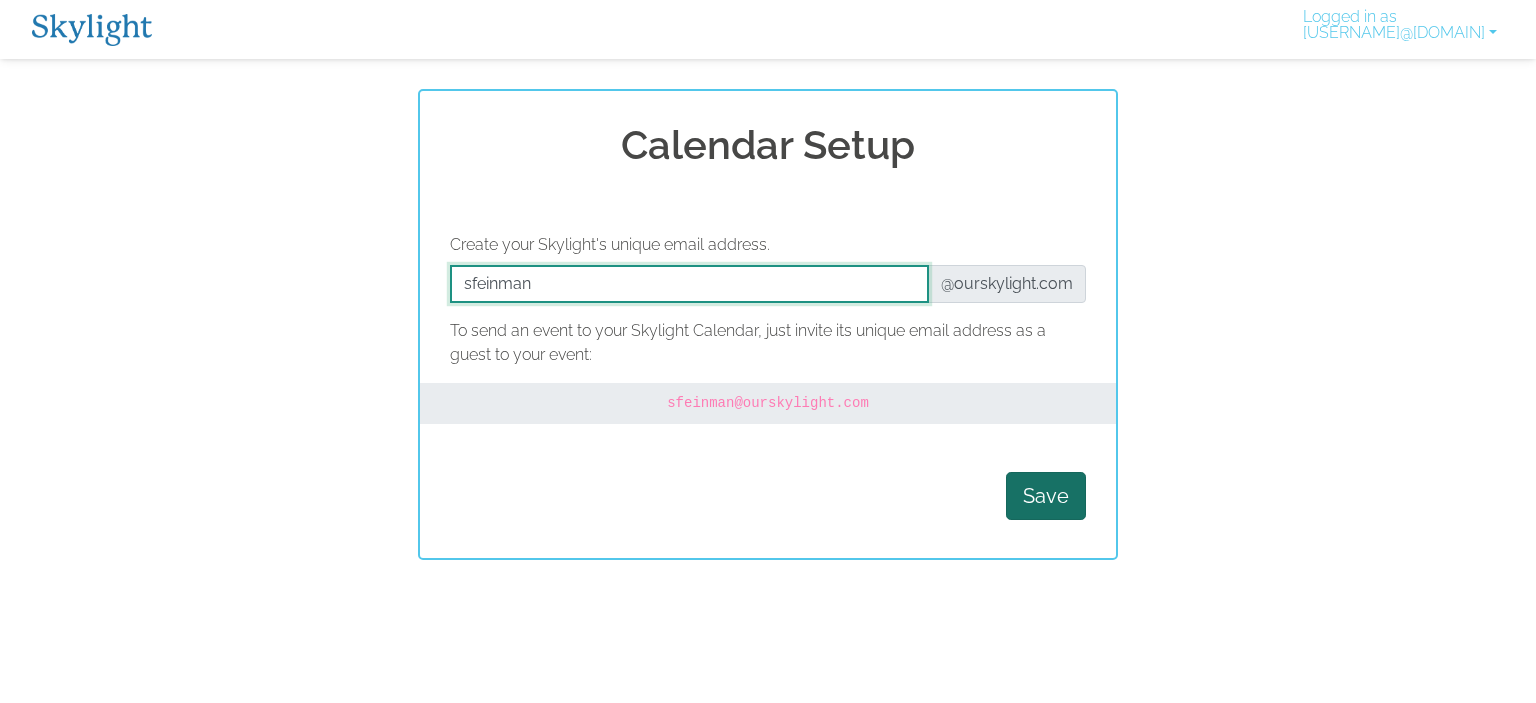 type on "sfeinman" 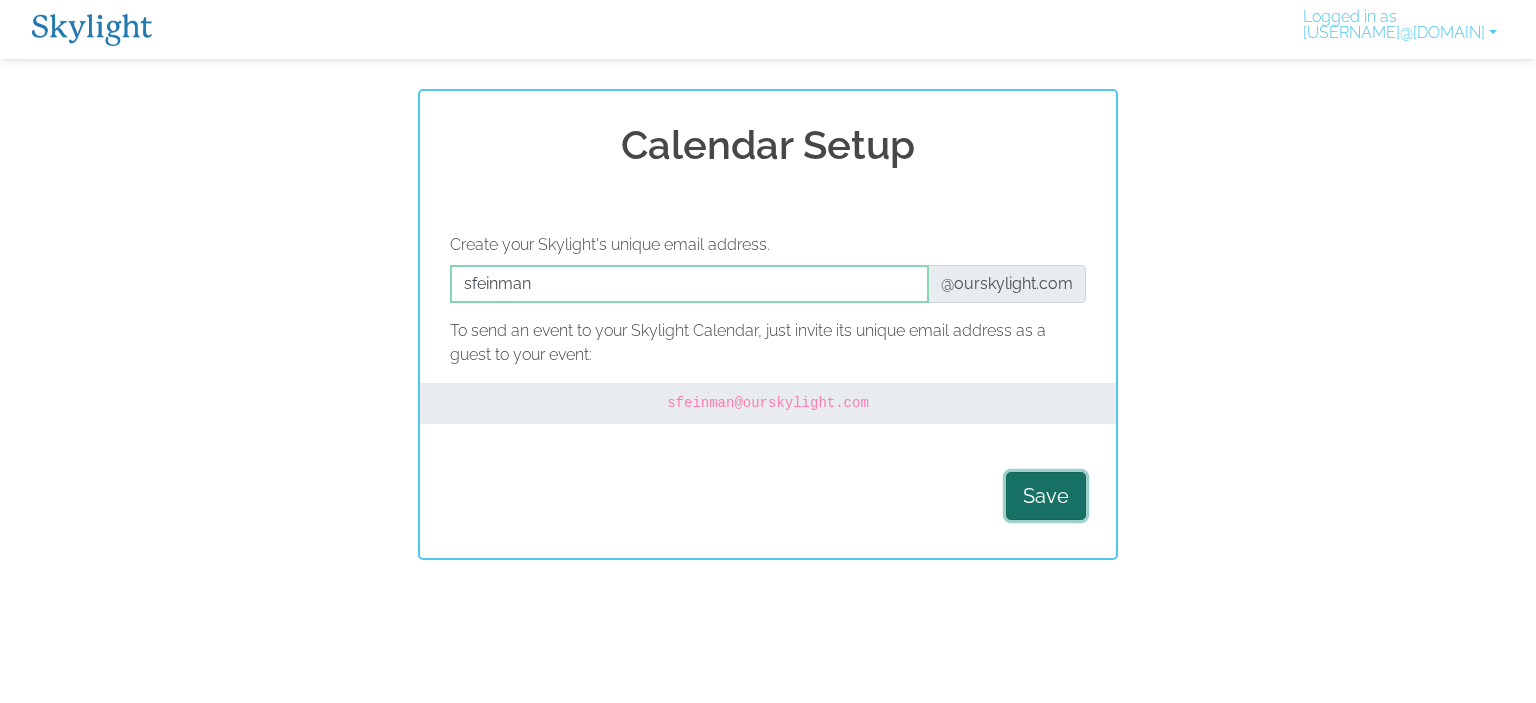 click on "Save" at bounding box center [1046, 496] 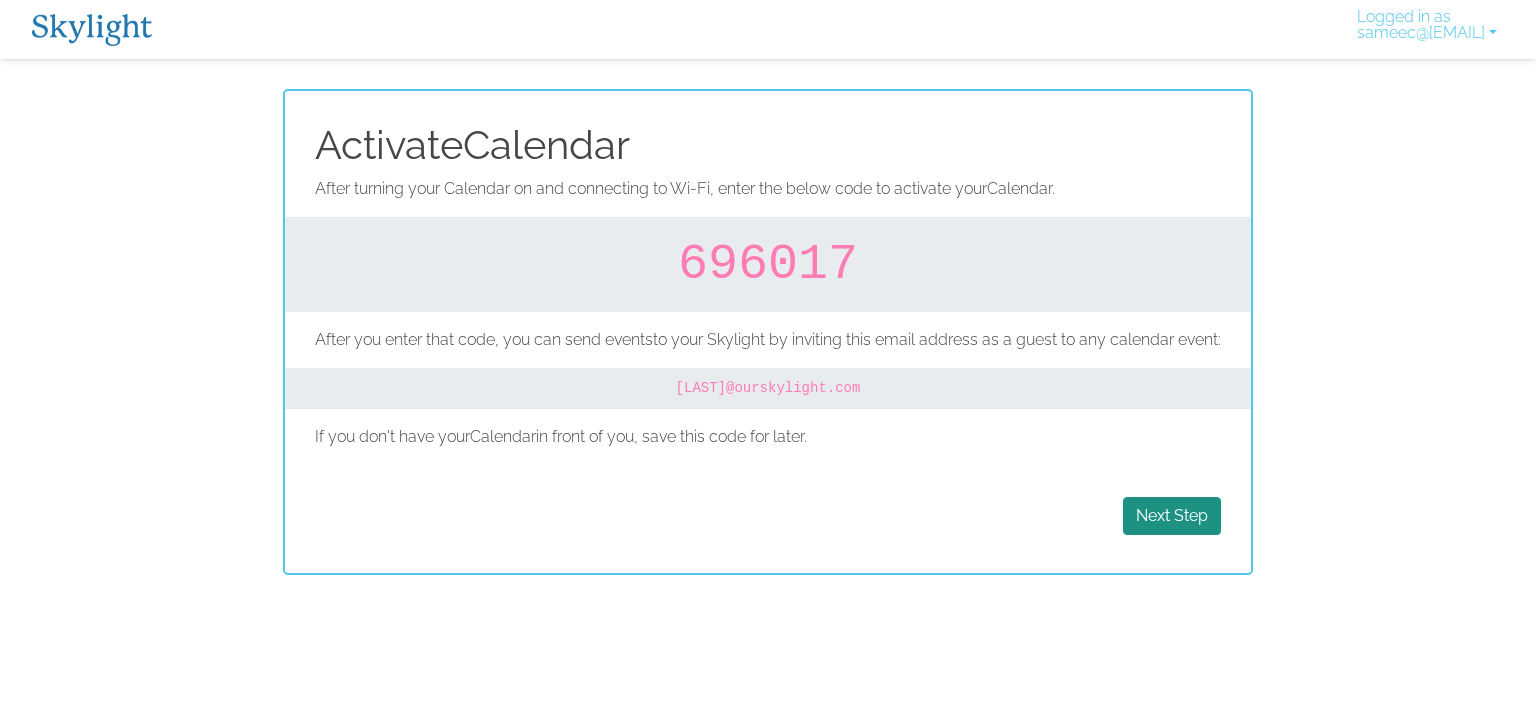 scroll, scrollTop: 0, scrollLeft: 0, axis: both 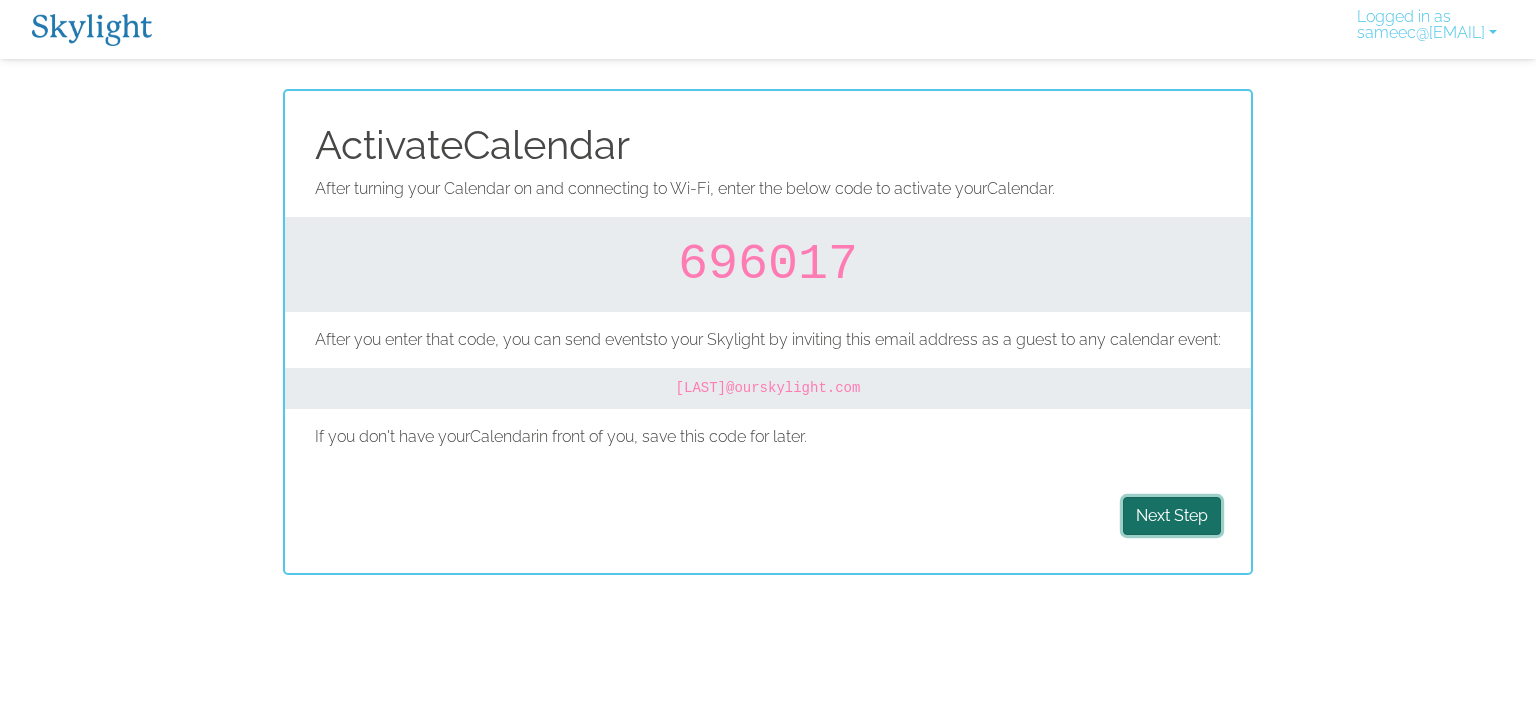 click on "Next Step" at bounding box center [1172, 516] 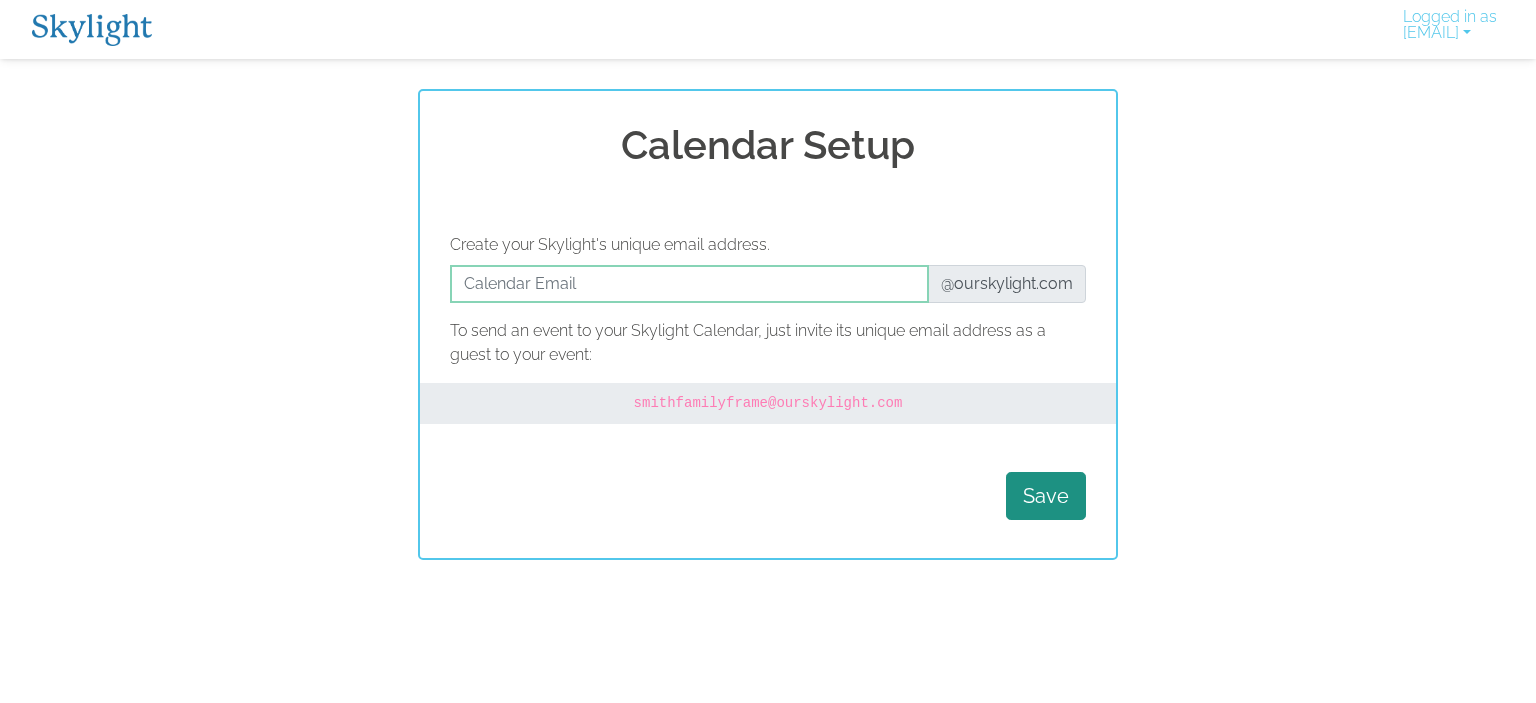 scroll, scrollTop: 0, scrollLeft: 0, axis: both 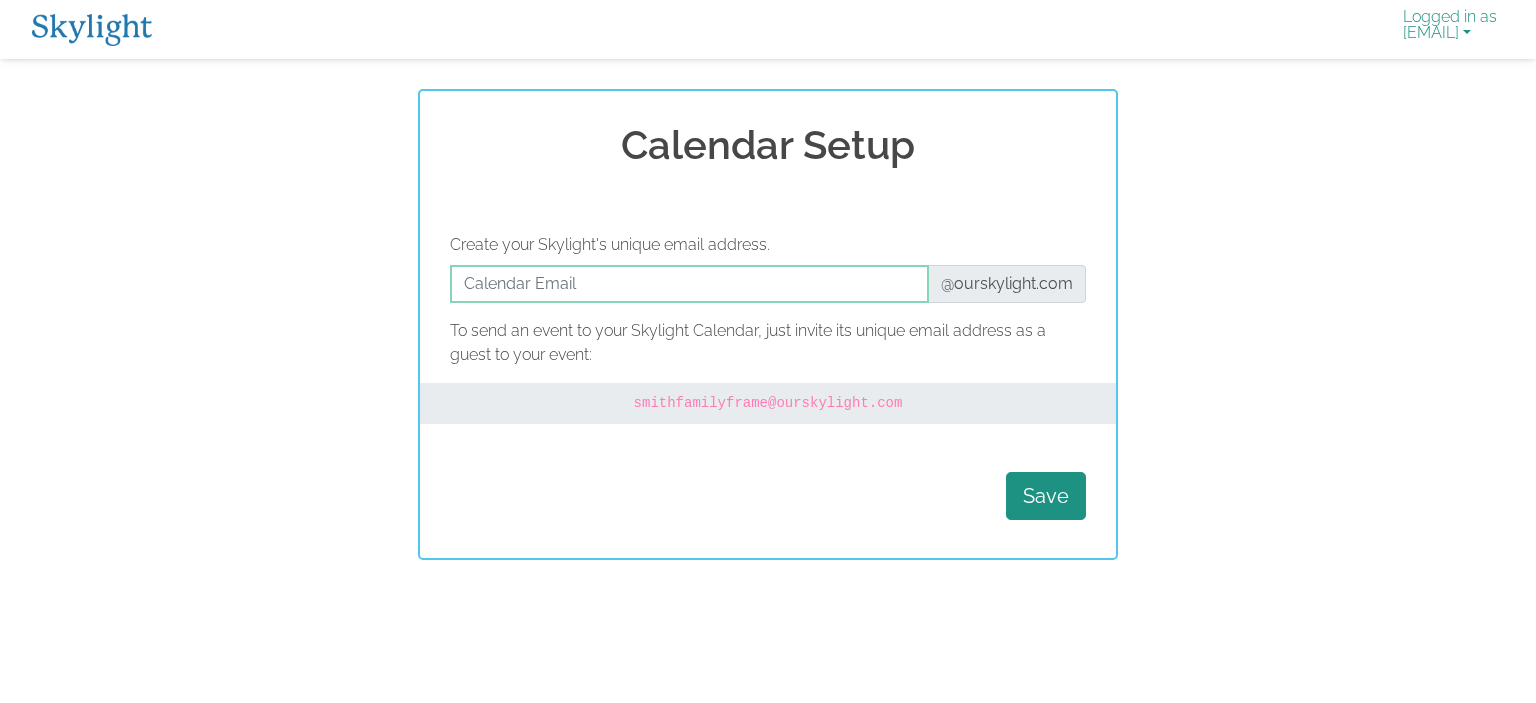 click on "Logged in as [EMAIL]" at bounding box center [1450, 29] 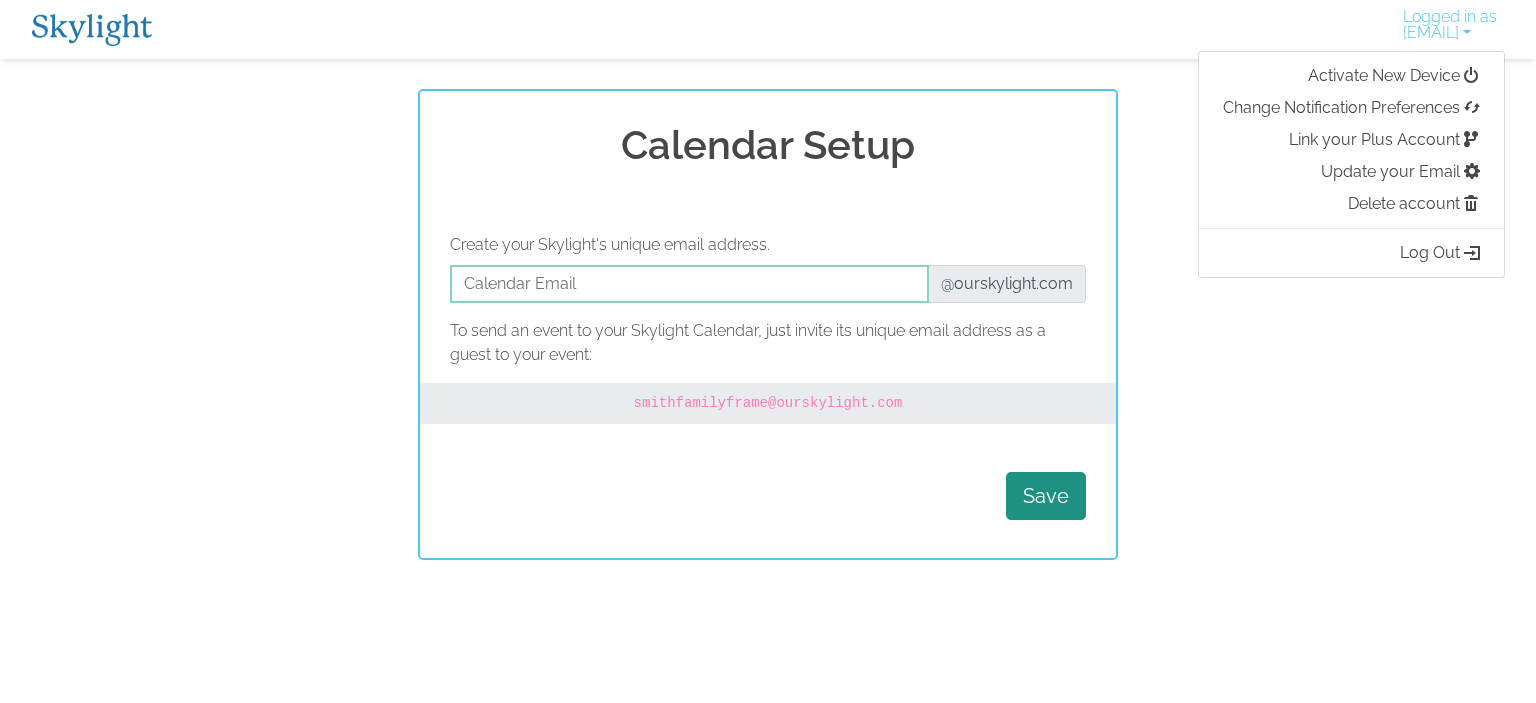 click on "Calendar Setup Create your Skylight's unique email address.   @[DOMAIN] To send an event to your Skylight Calendar, just invite its unique email address as a guest to your event: [EMAIL] Save" at bounding box center (768, 324) 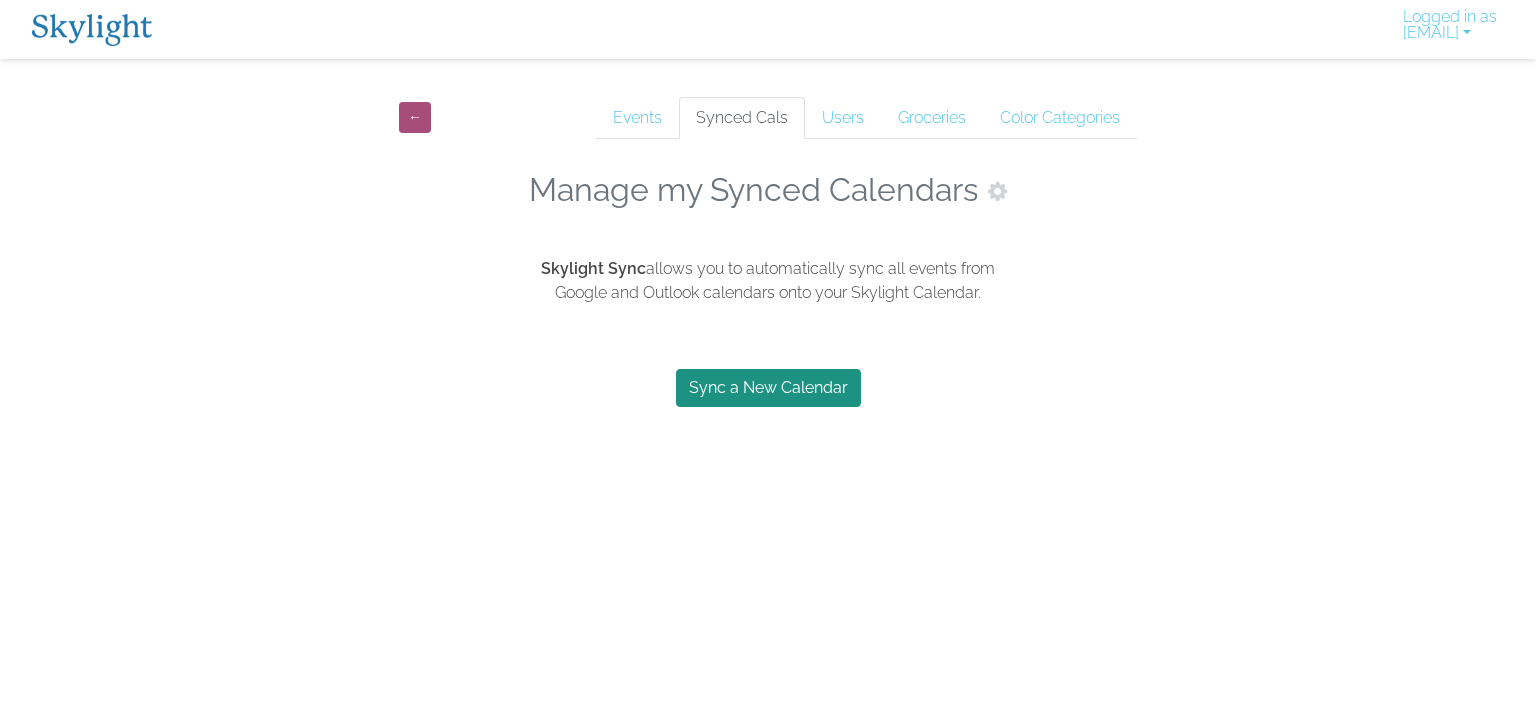 scroll, scrollTop: 0, scrollLeft: 0, axis: both 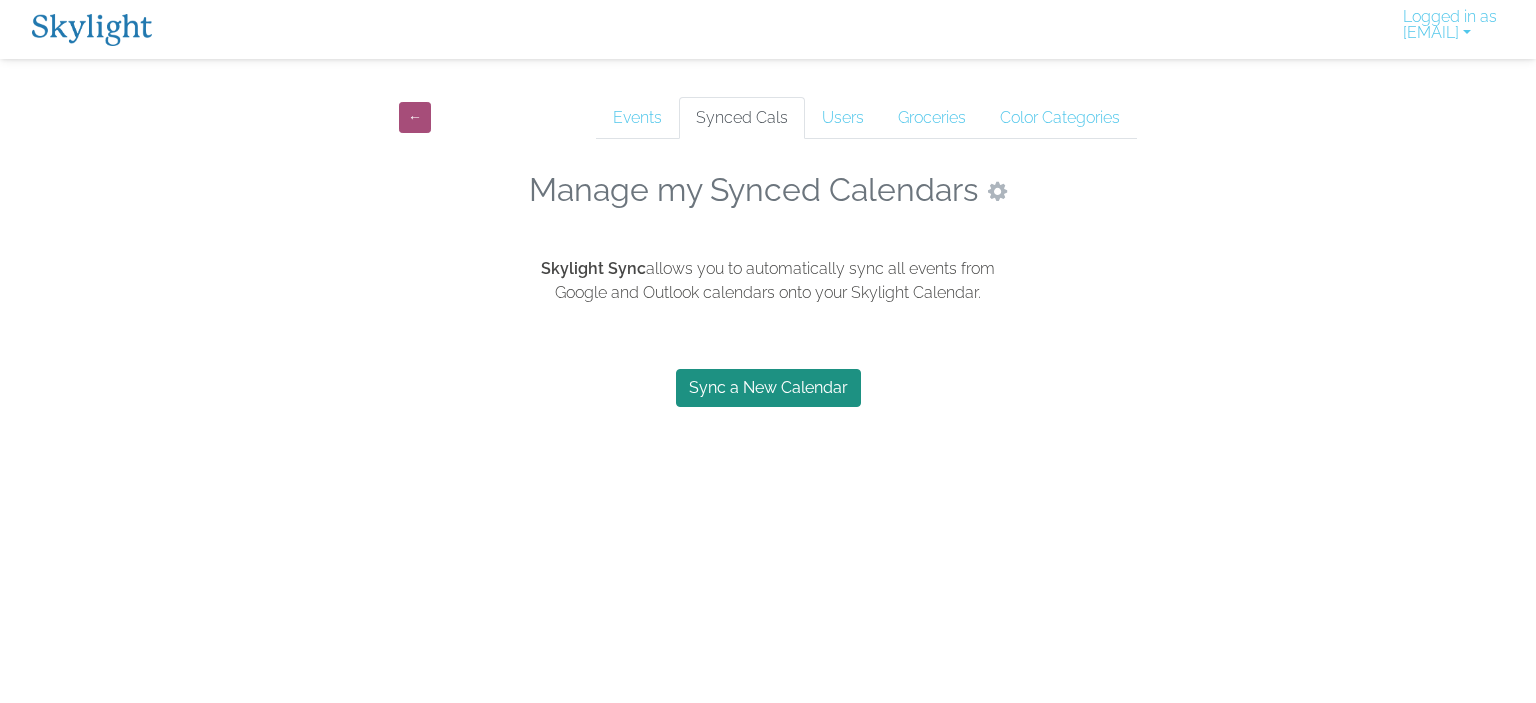 click at bounding box center (997, 191) 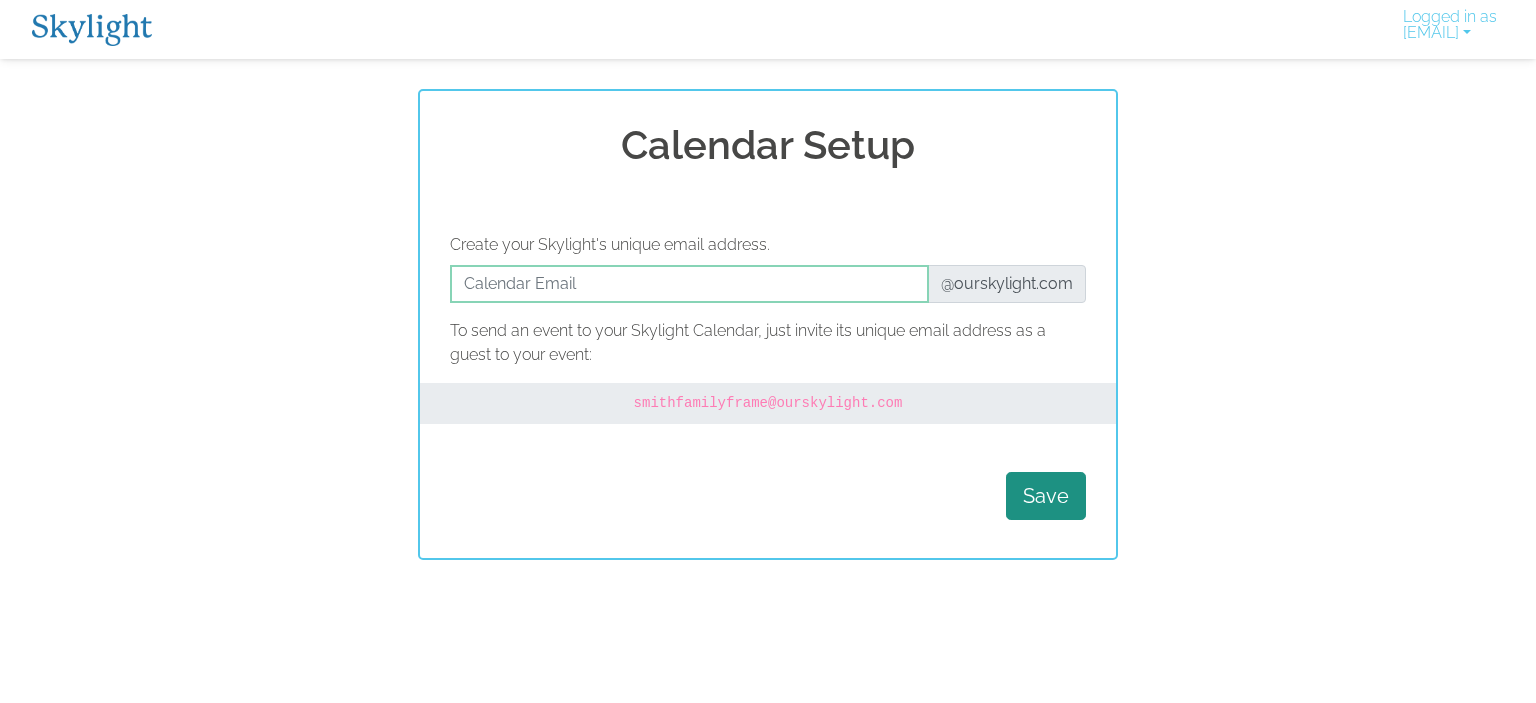 scroll, scrollTop: 0, scrollLeft: 0, axis: both 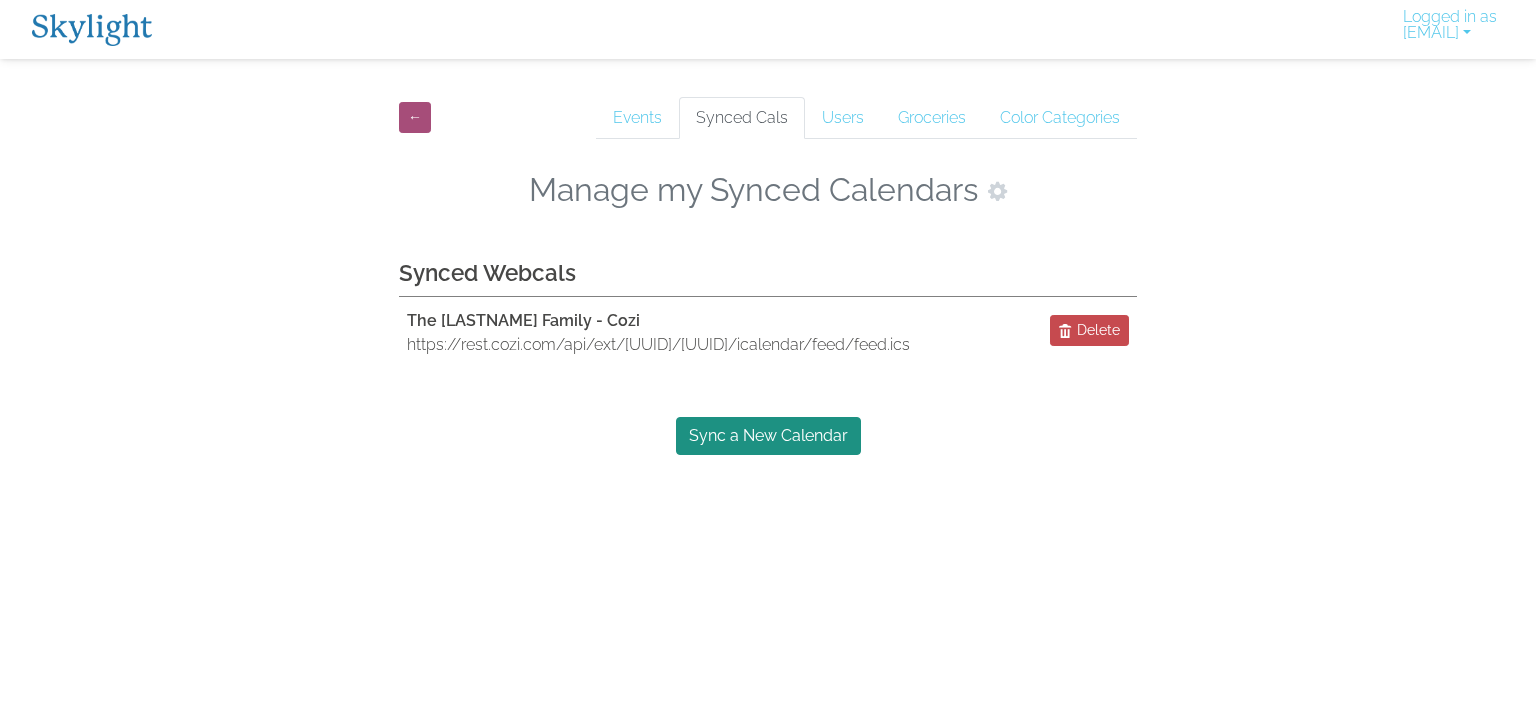 drag, startPoint x: 710, startPoint y: 371, endPoint x: 383, endPoint y: 351, distance: 327.61105 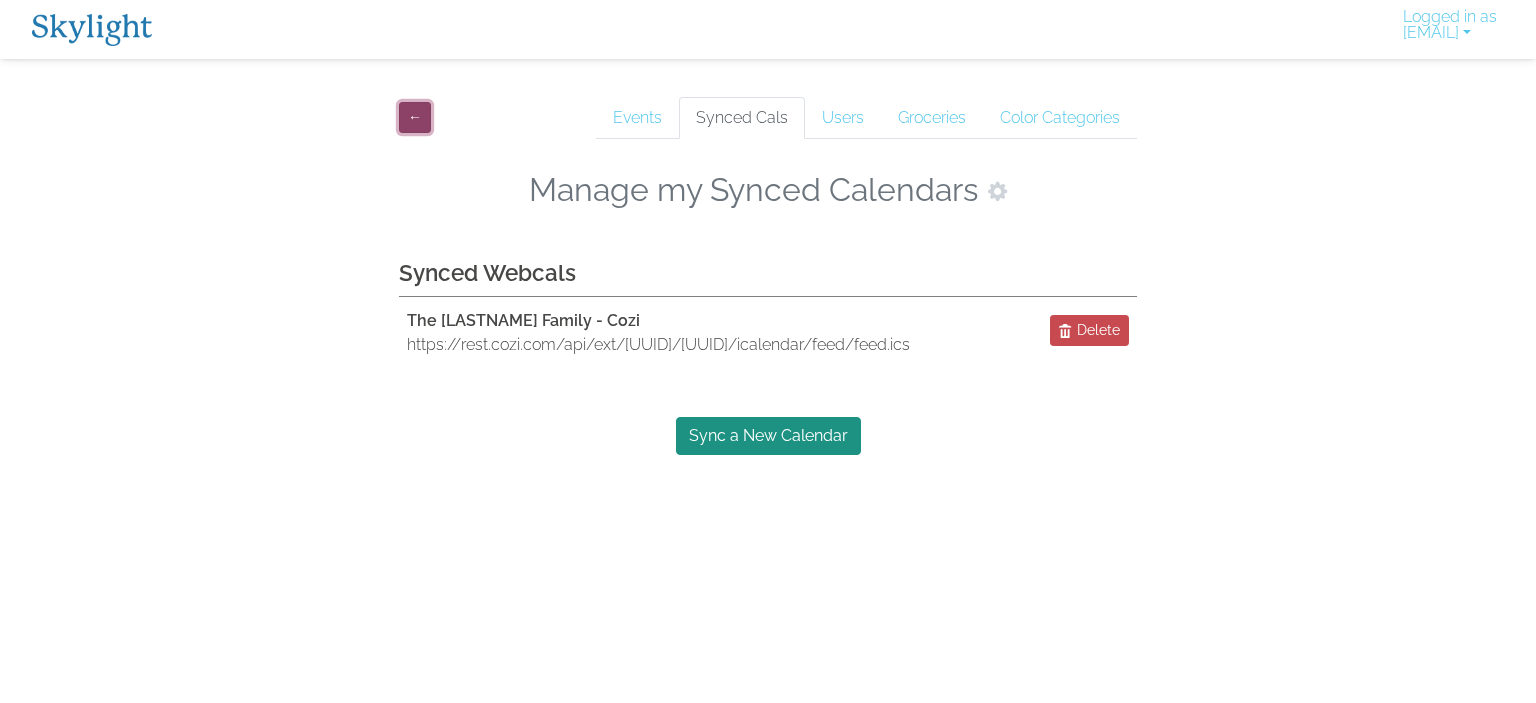 click on "←" at bounding box center [415, 117] 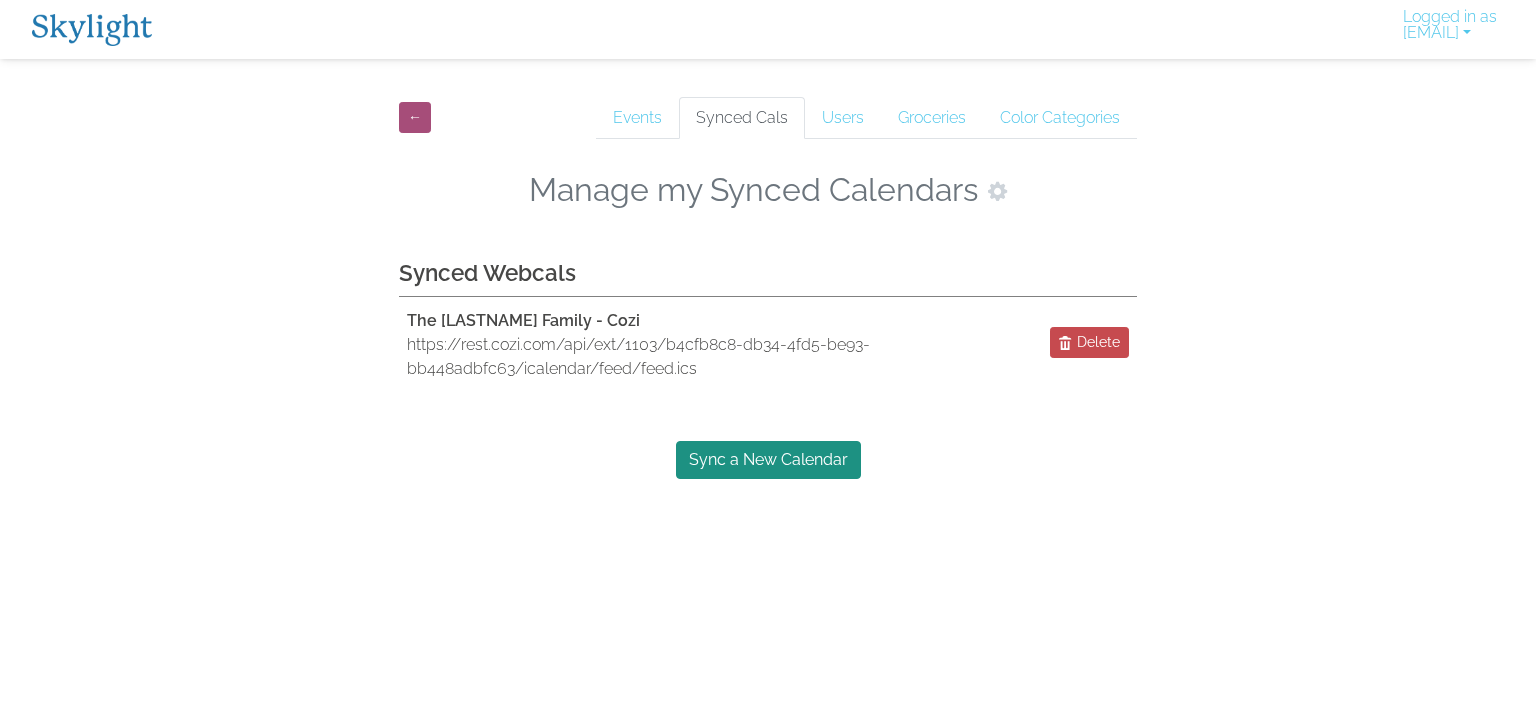 scroll, scrollTop: 0, scrollLeft: 0, axis: both 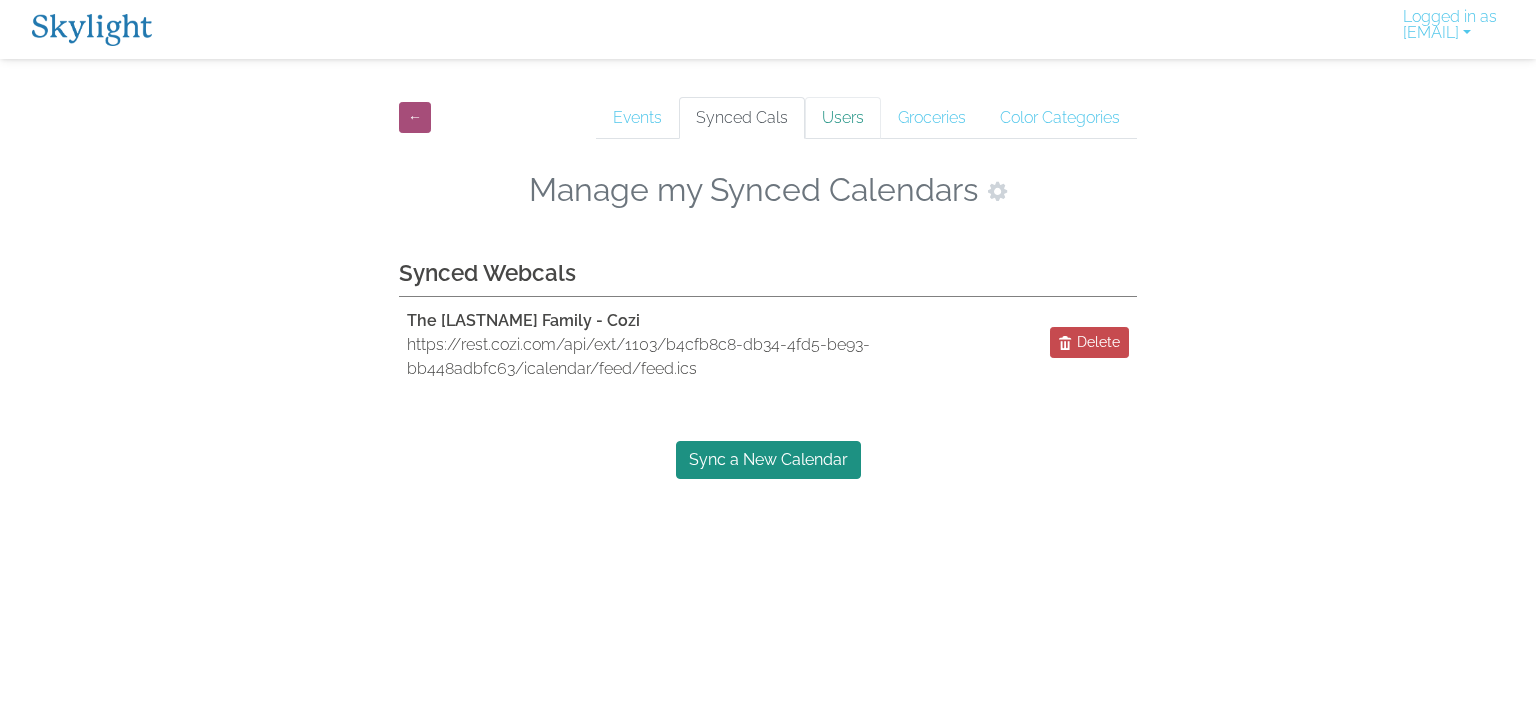click on "Users" at bounding box center (843, 118) 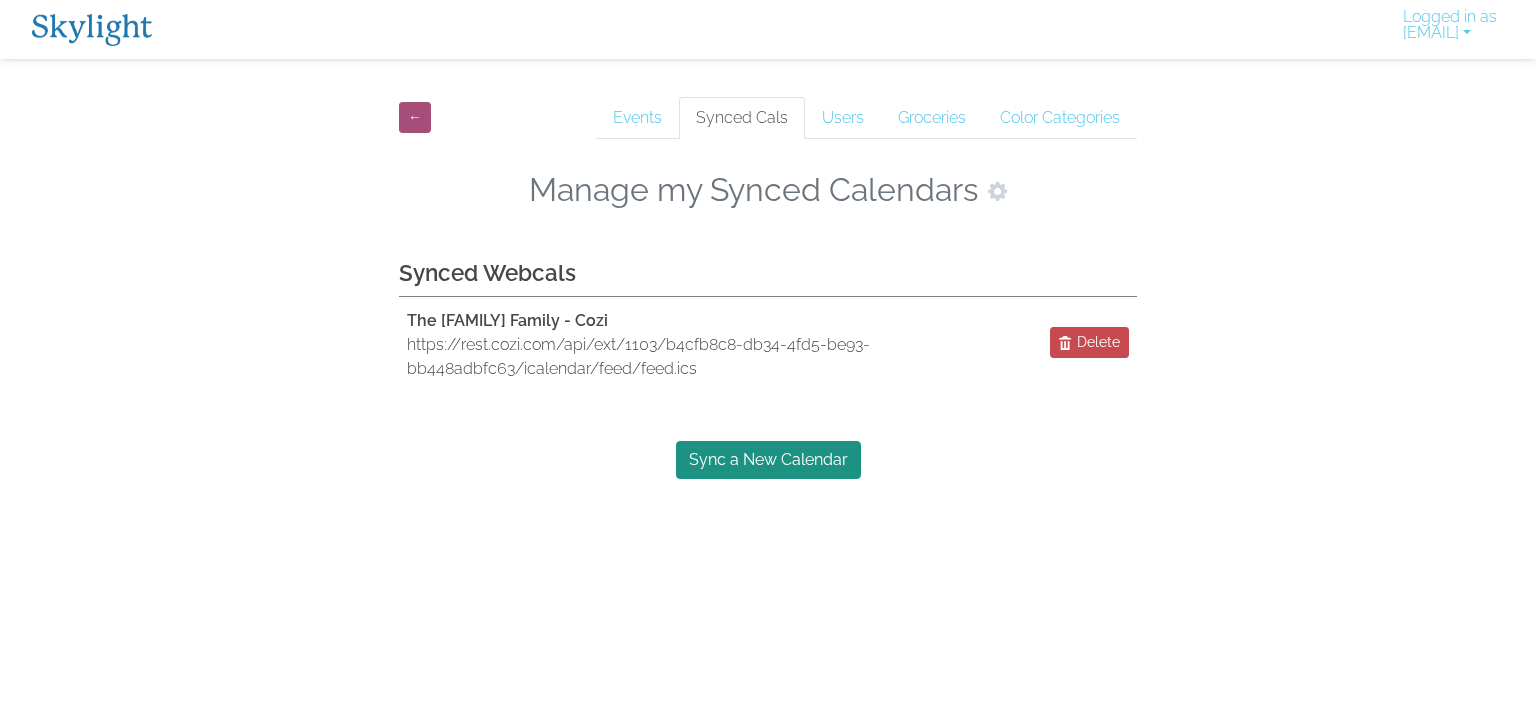 scroll, scrollTop: 0, scrollLeft: 0, axis: both 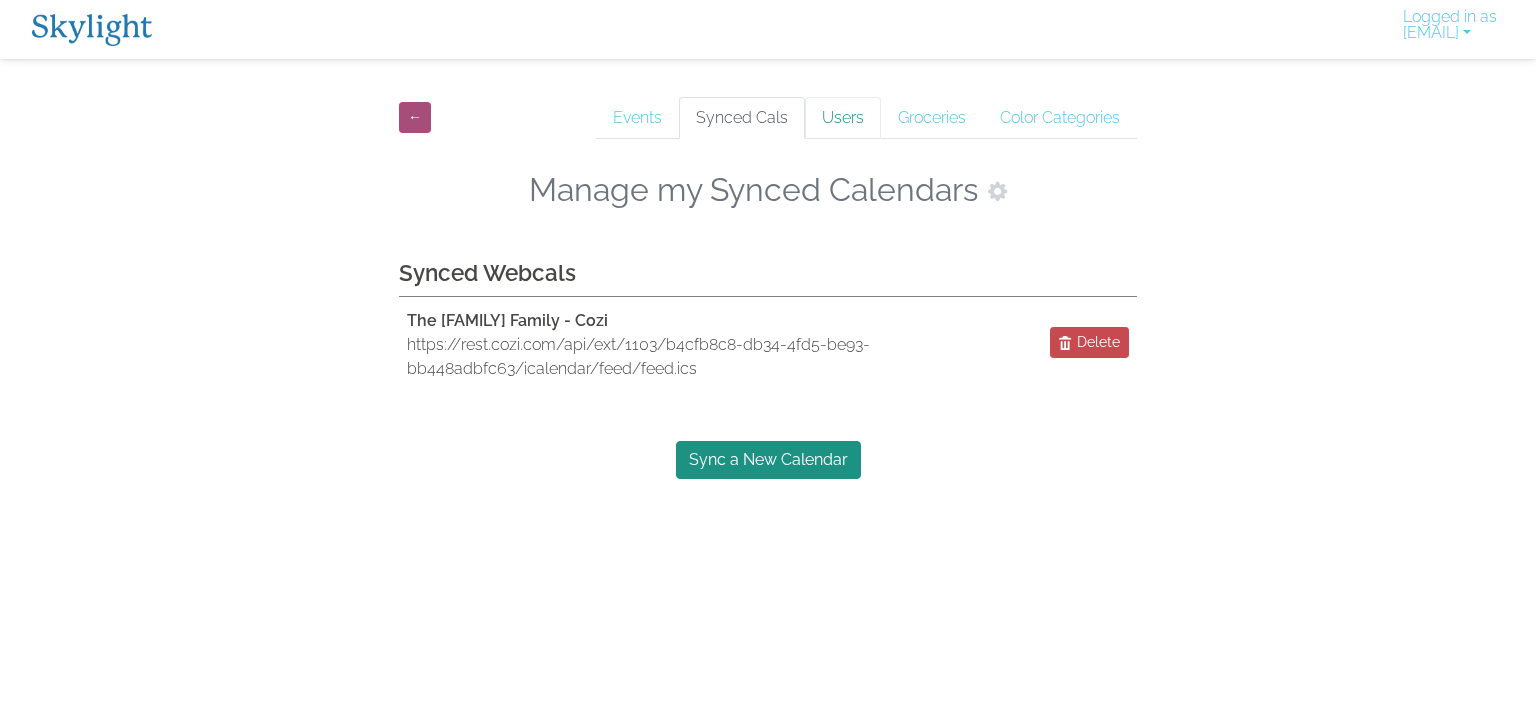 click on "Users" at bounding box center [843, 118] 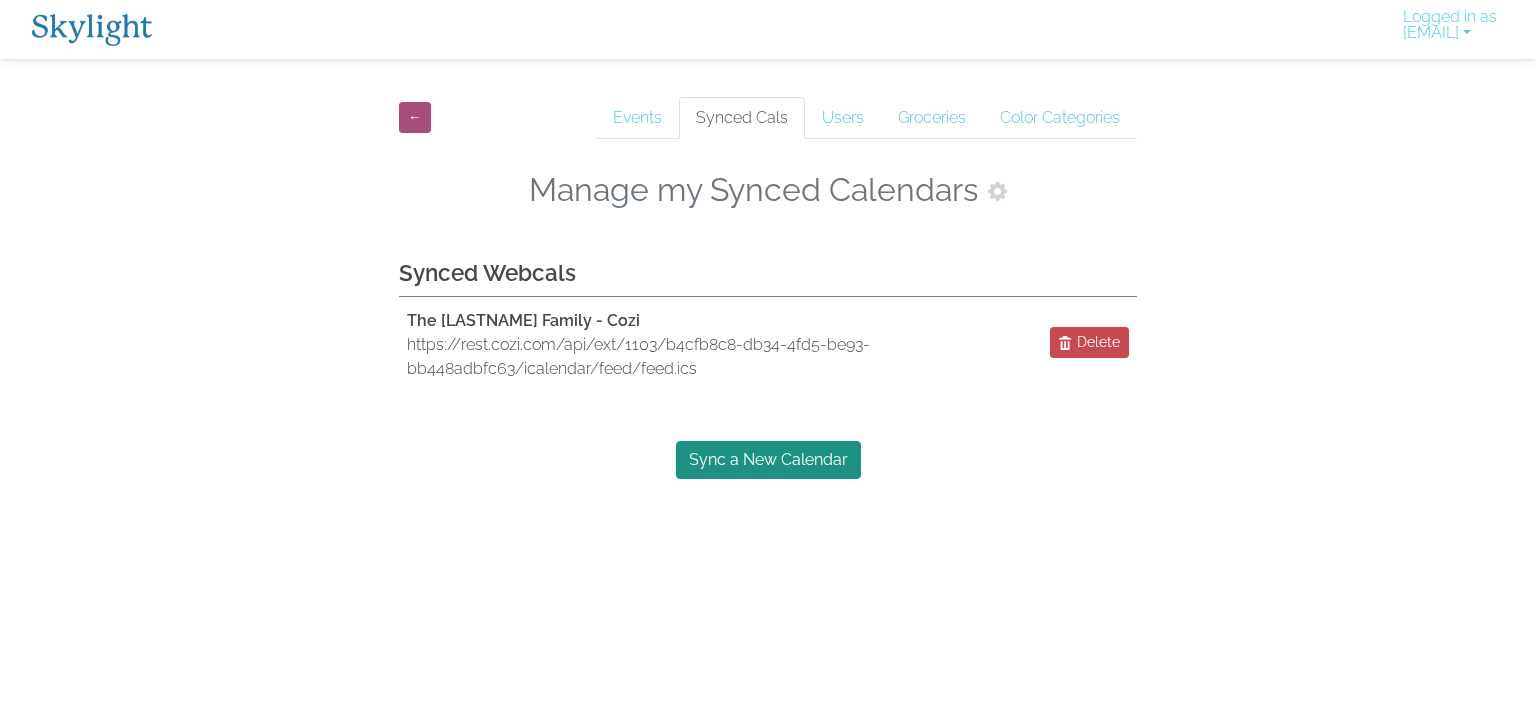 scroll, scrollTop: 0, scrollLeft: 0, axis: both 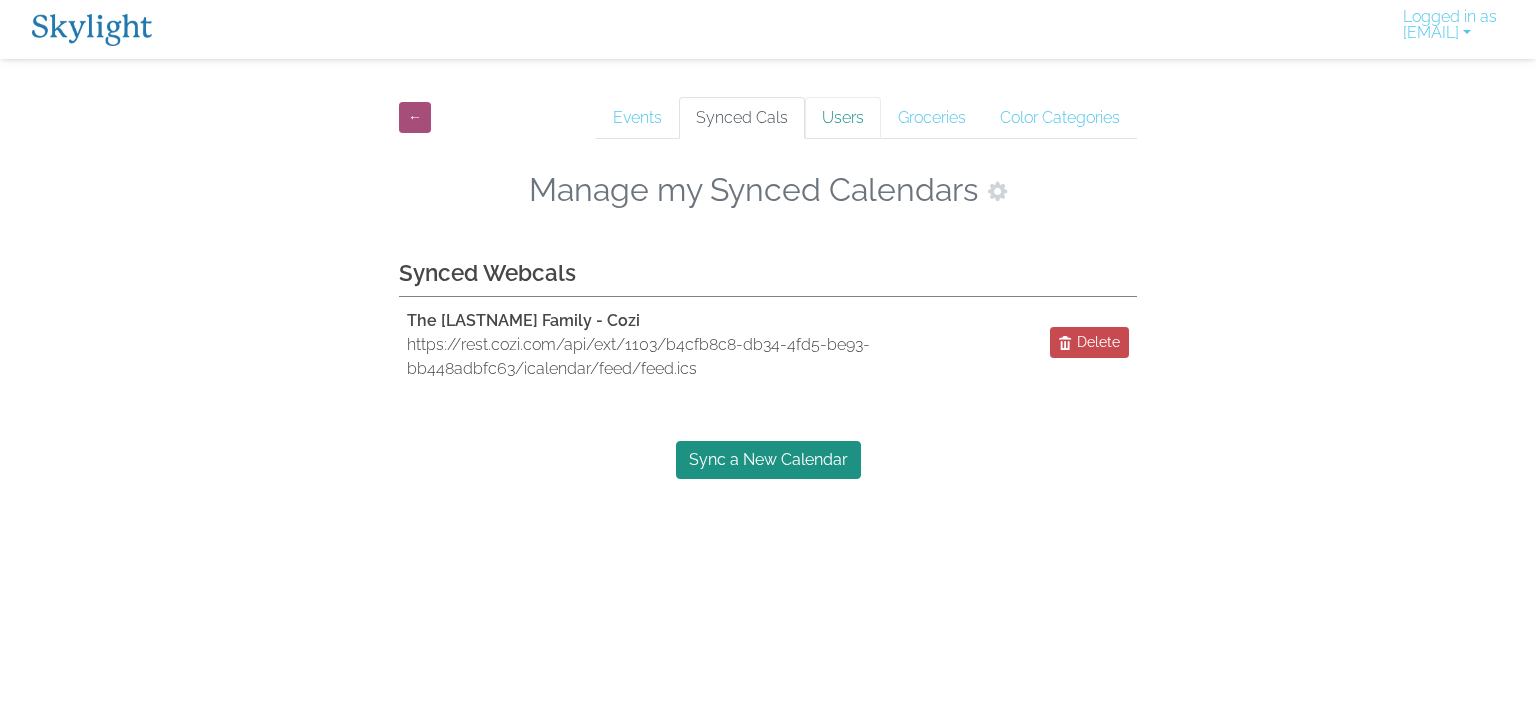 click on "Users" at bounding box center (843, 118) 